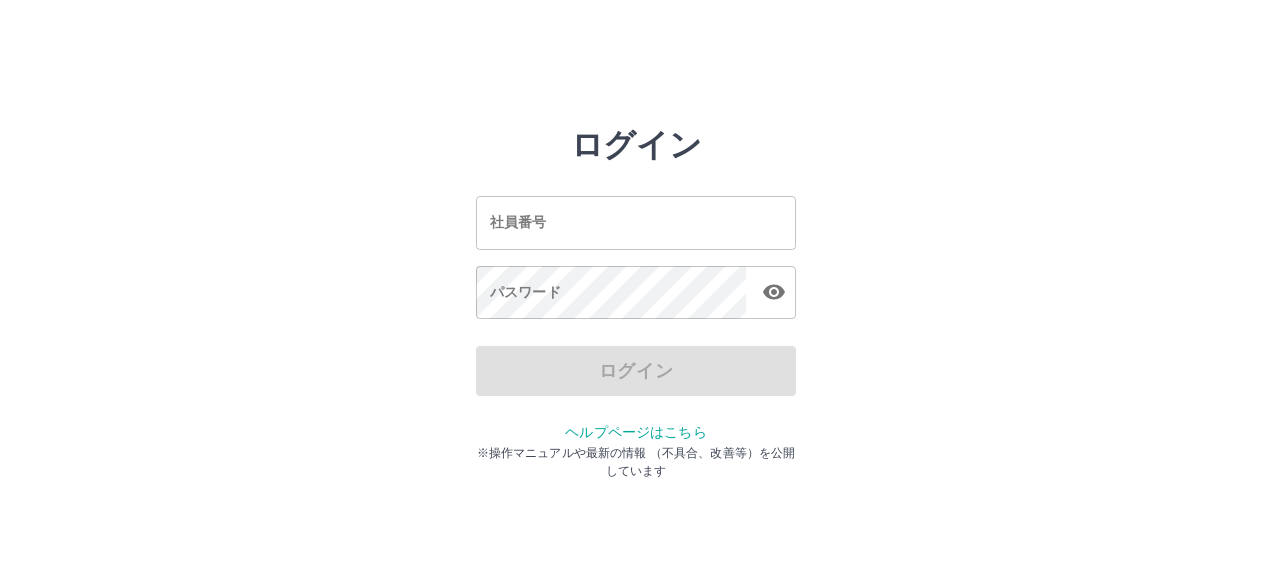 scroll, scrollTop: 0, scrollLeft: 0, axis: both 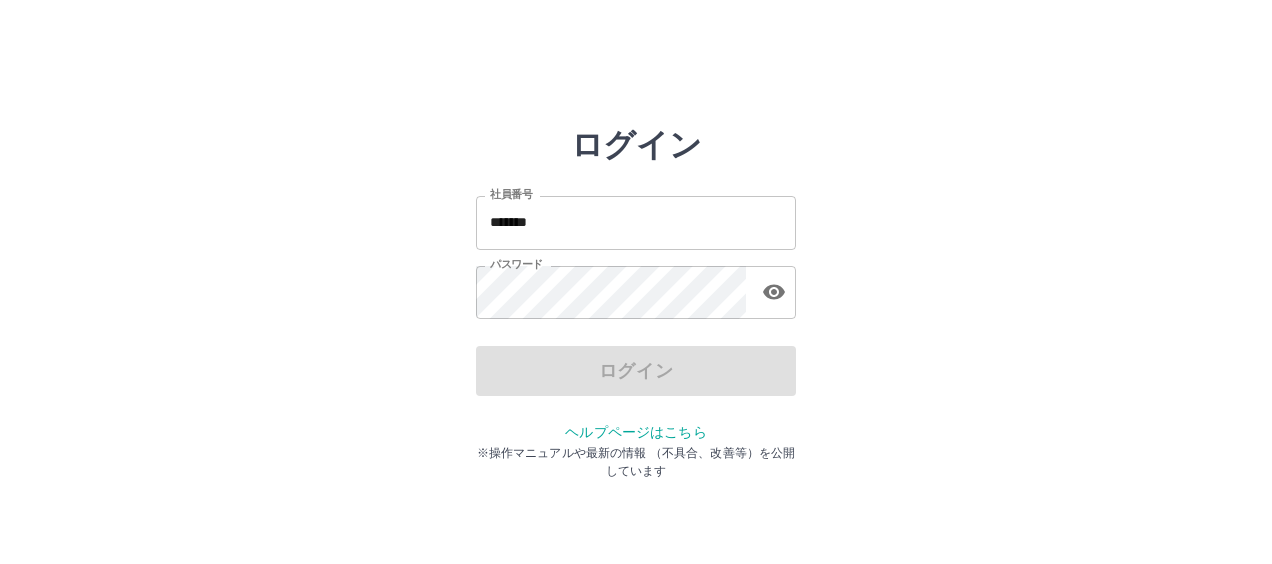 click on "*******" at bounding box center (636, 222) 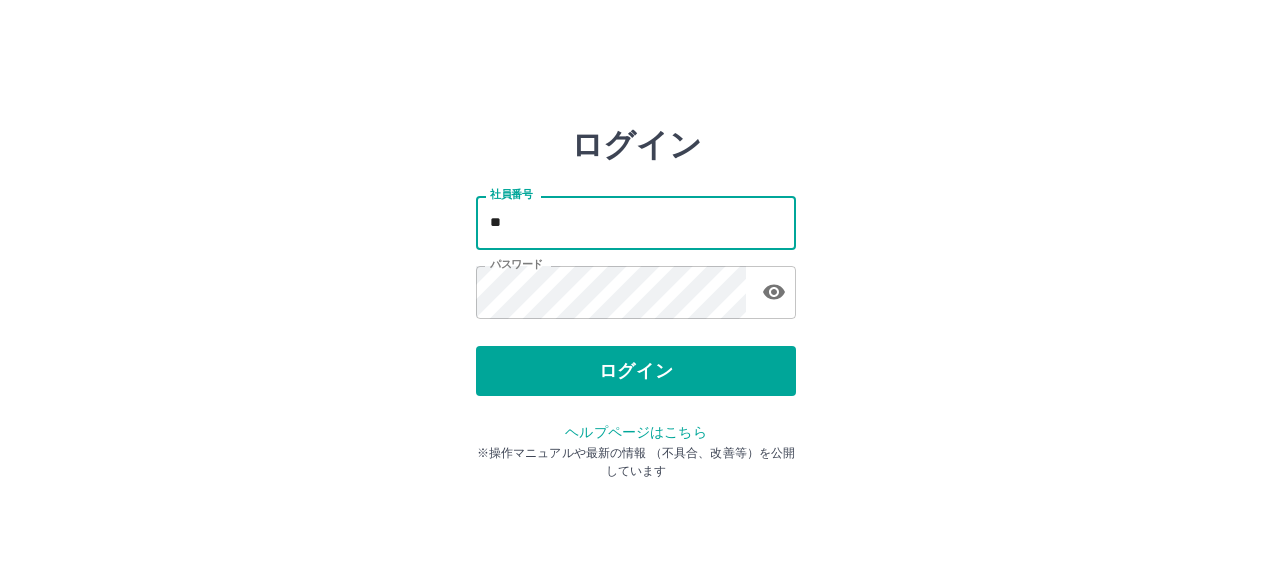 type on "*" 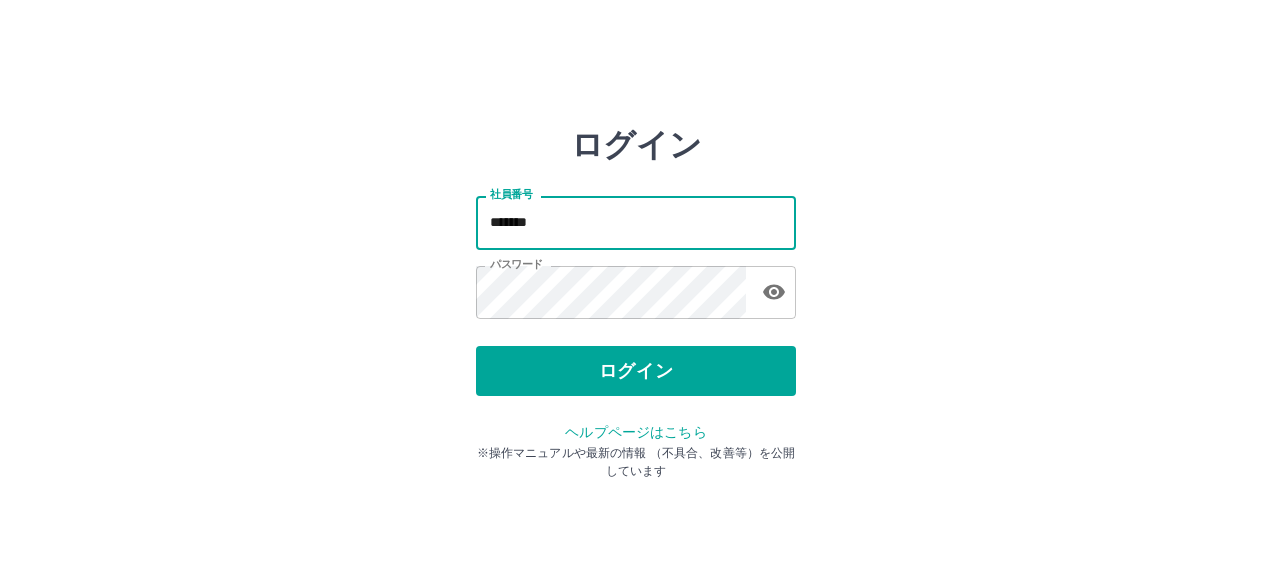 type on "*******" 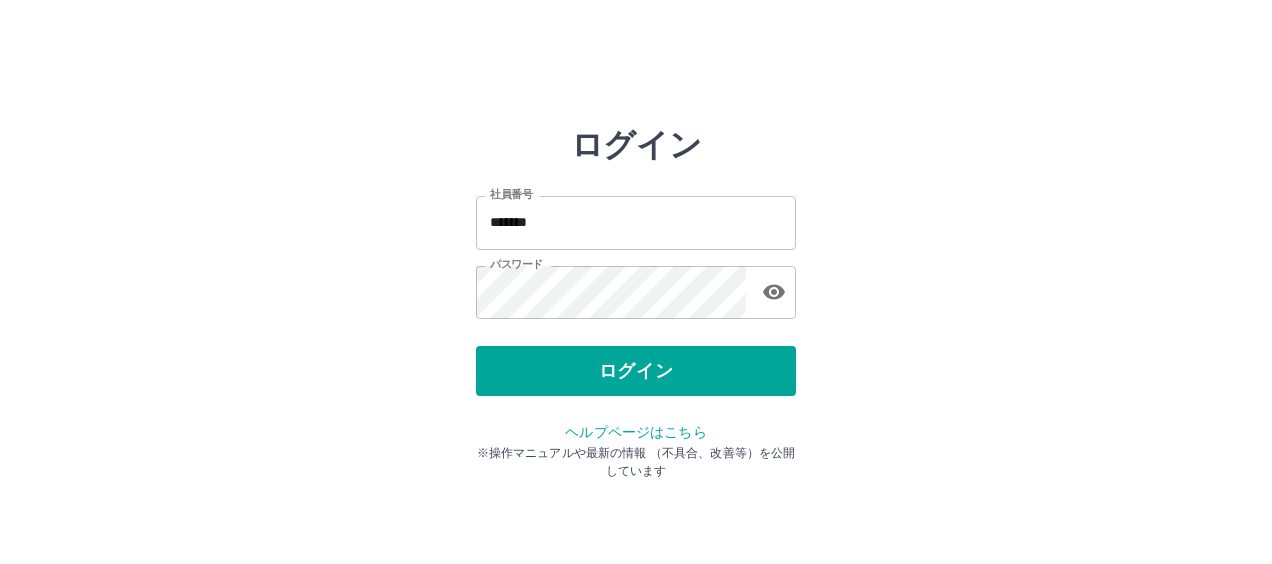 click 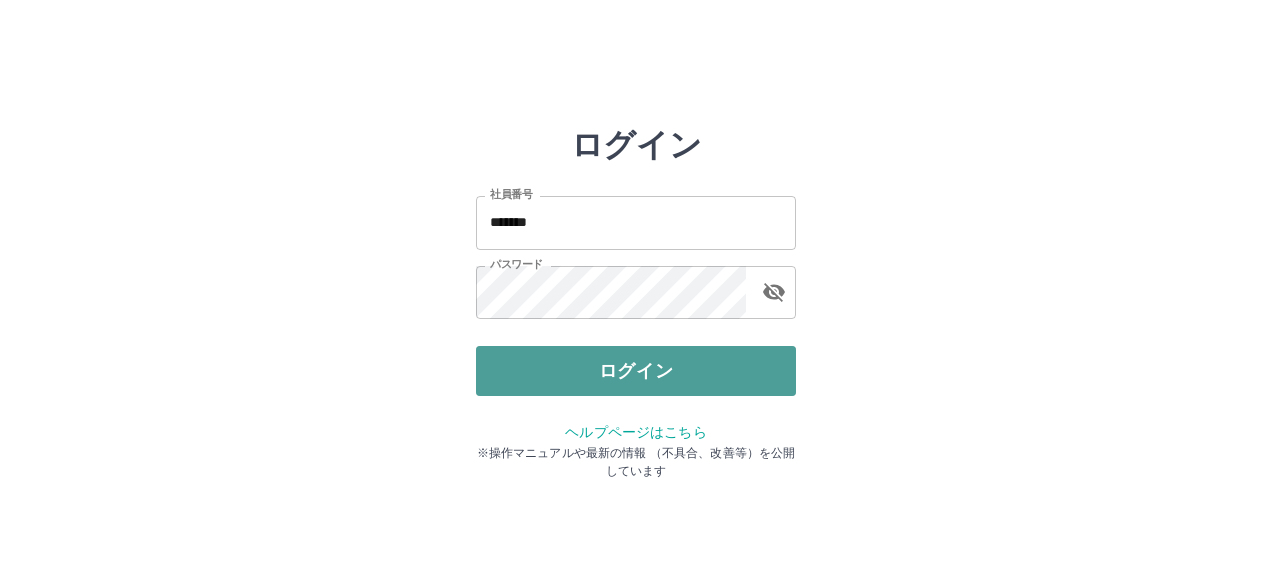 click on "ログイン" at bounding box center (636, 371) 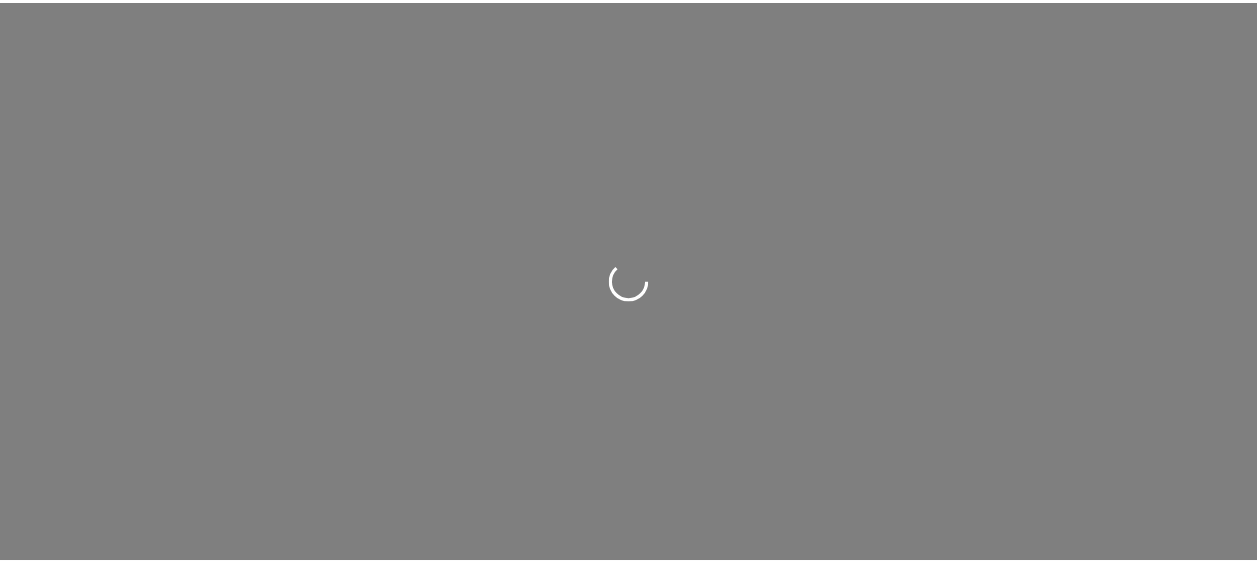 scroll, scrollTop: 0, scrollLeft: 0, axis: both 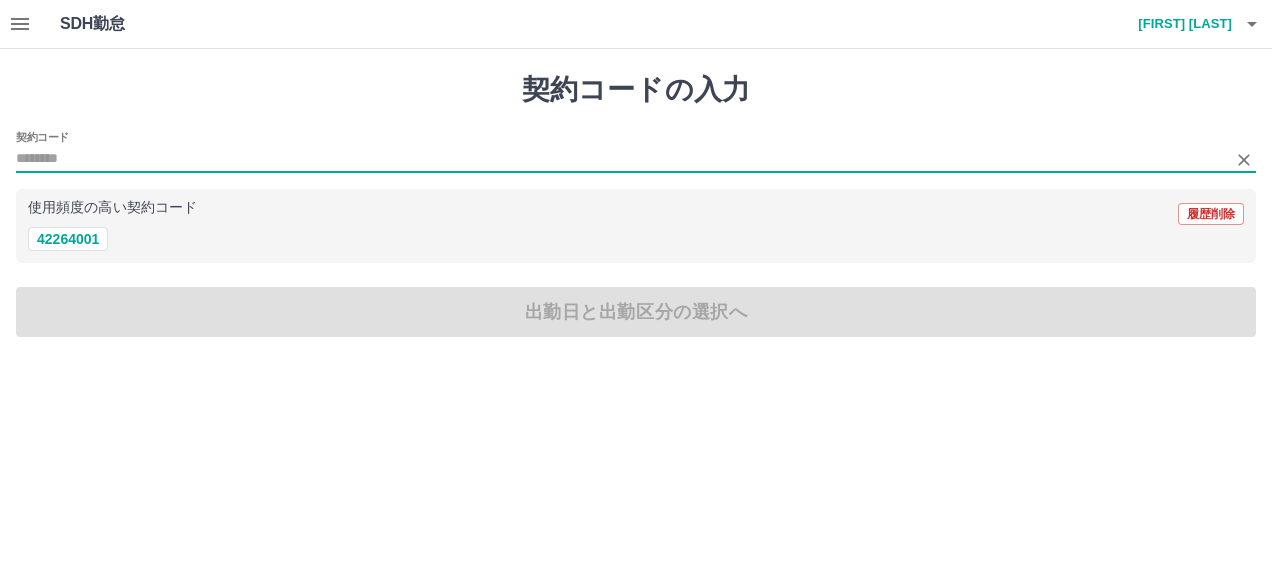 click on "契約コード" at bounding box center (621, 159) 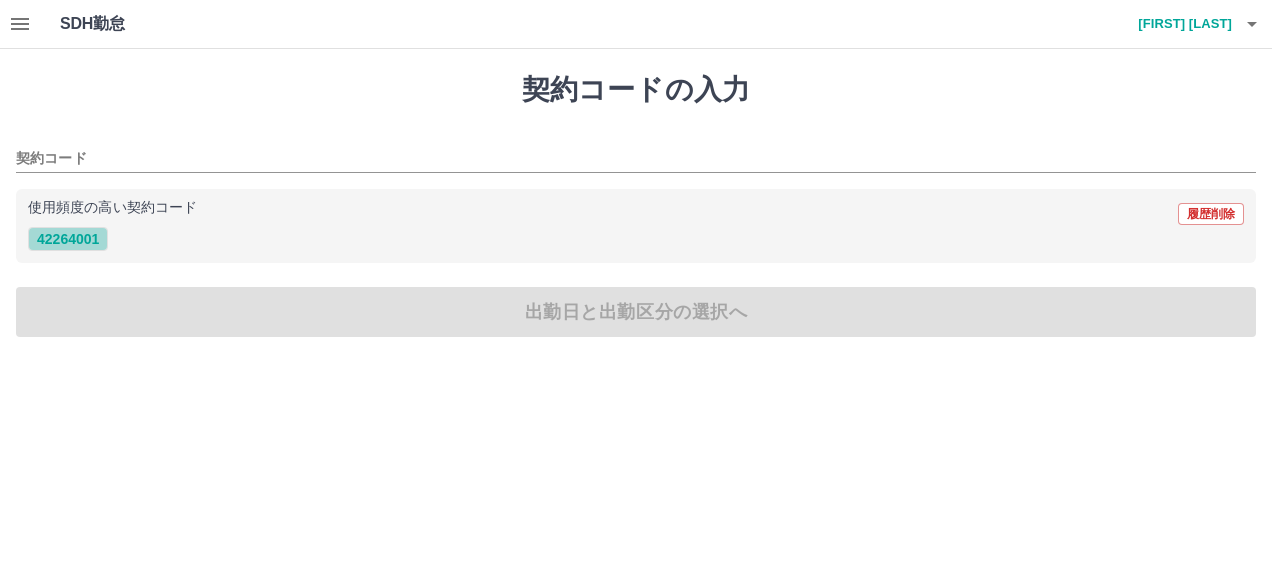click on "42264001" at bounding box center [68, 239] 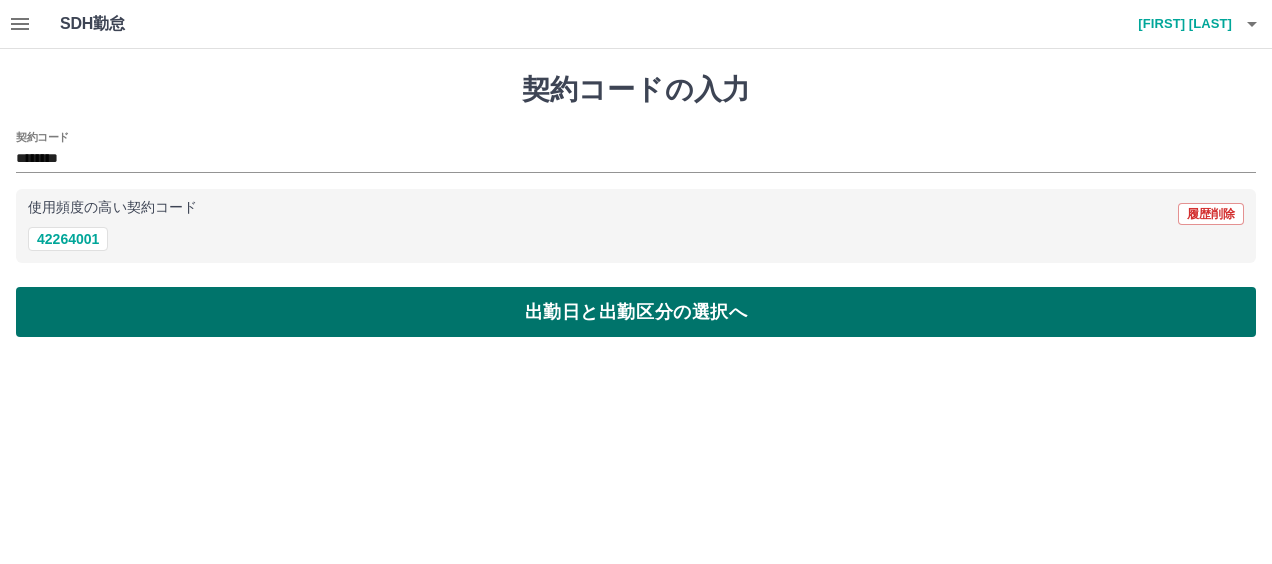 click on "出勤日と出勤区分の選択へ" at bounding box center (636, 312) 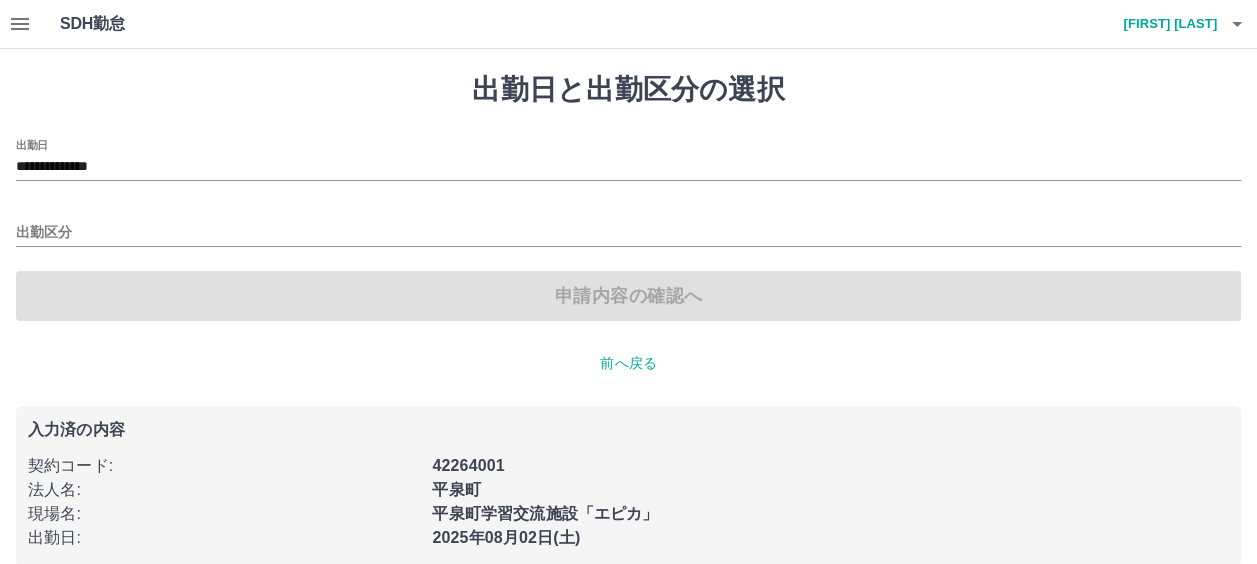 click on "出勤区分" at bounding box center [628, 226] 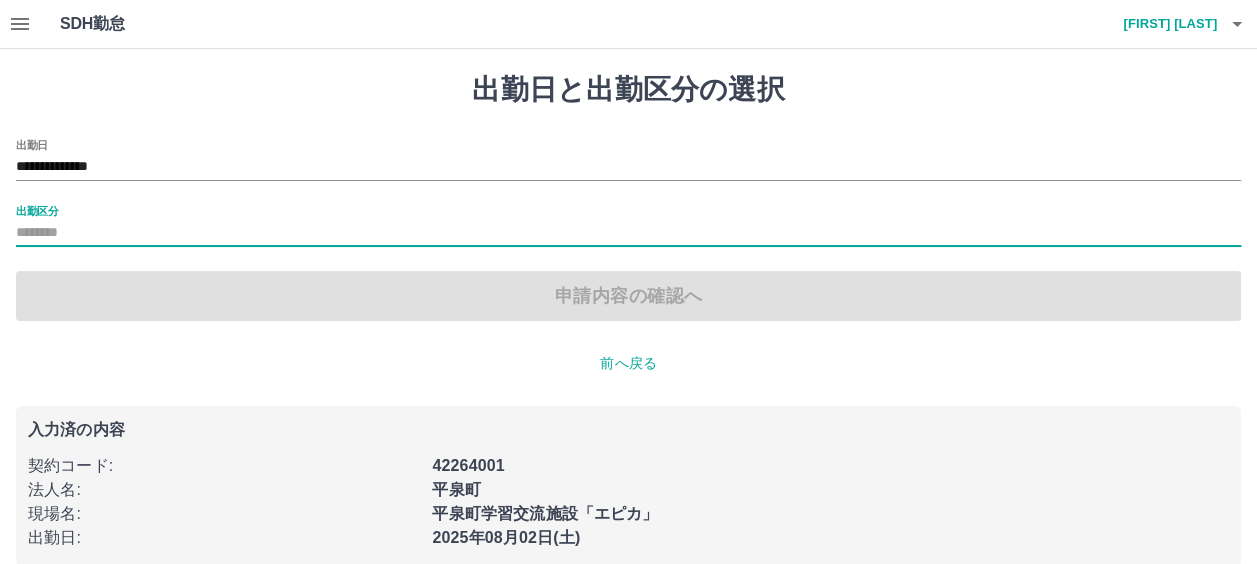 click on "出勤区分" at bounding box center [628, 226] 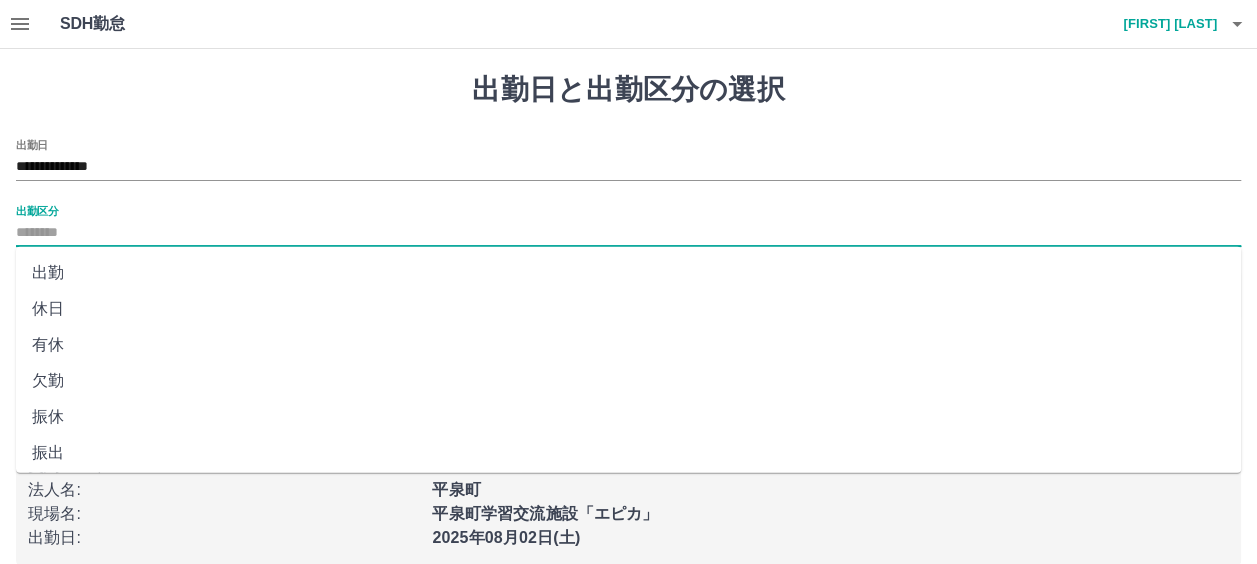 click on "出勤区分" at bounding box center (628, 233) 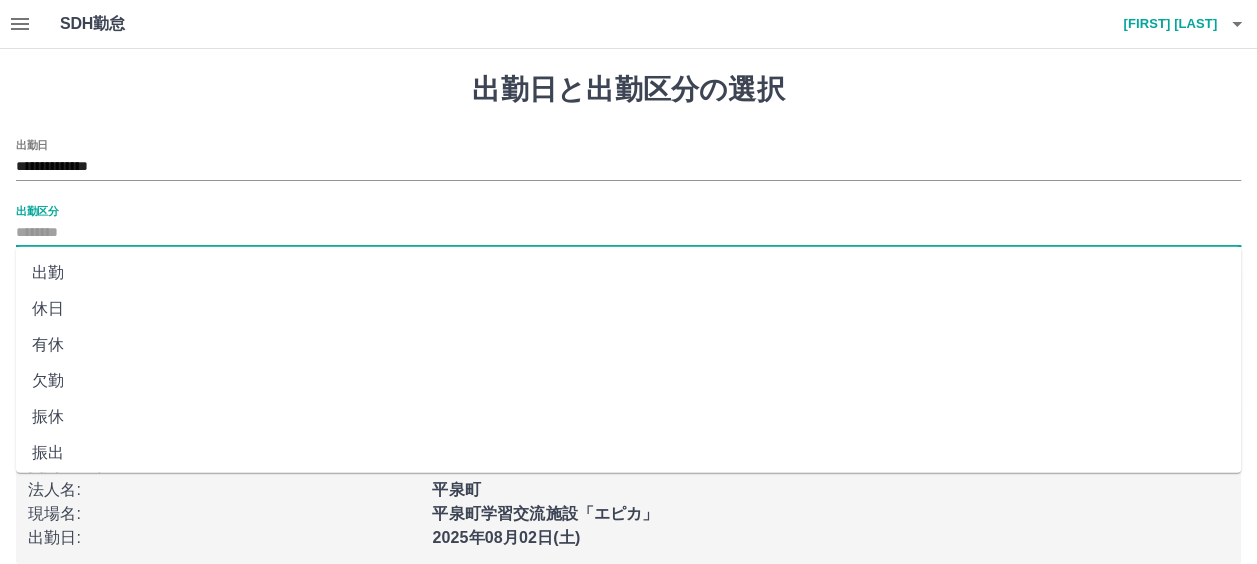 click on "出勤" at bounding box center [628, 273] 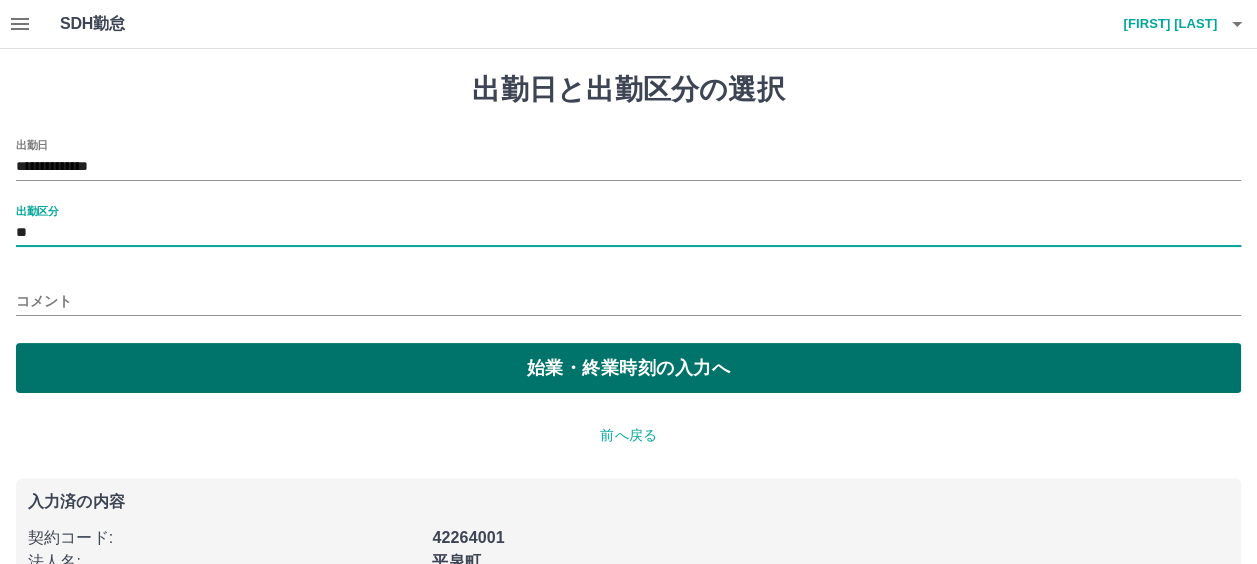 click on "始業・終業時刻の入力へ" at bounding box center (628, 368) 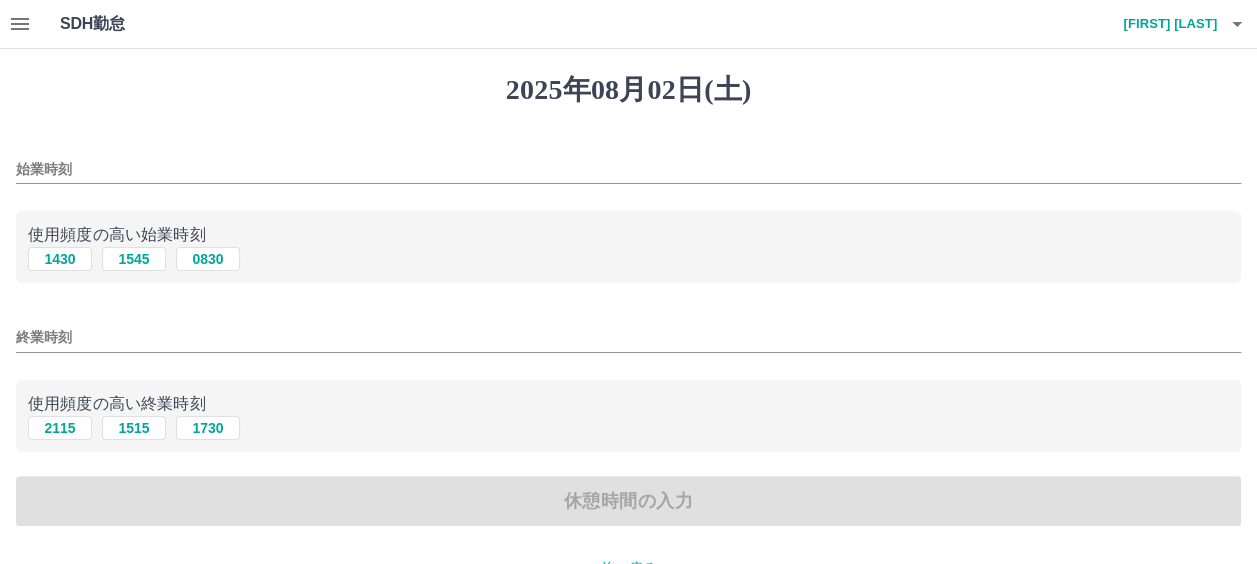 click on "始業時刻" at bounding box center (628, 169) 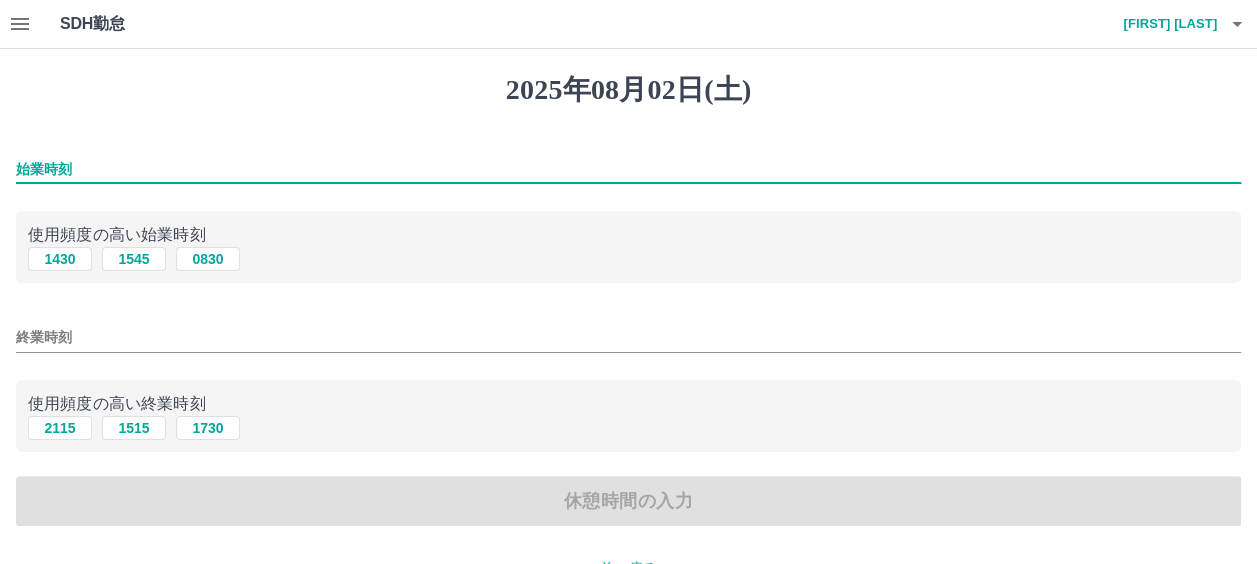 type on "****" 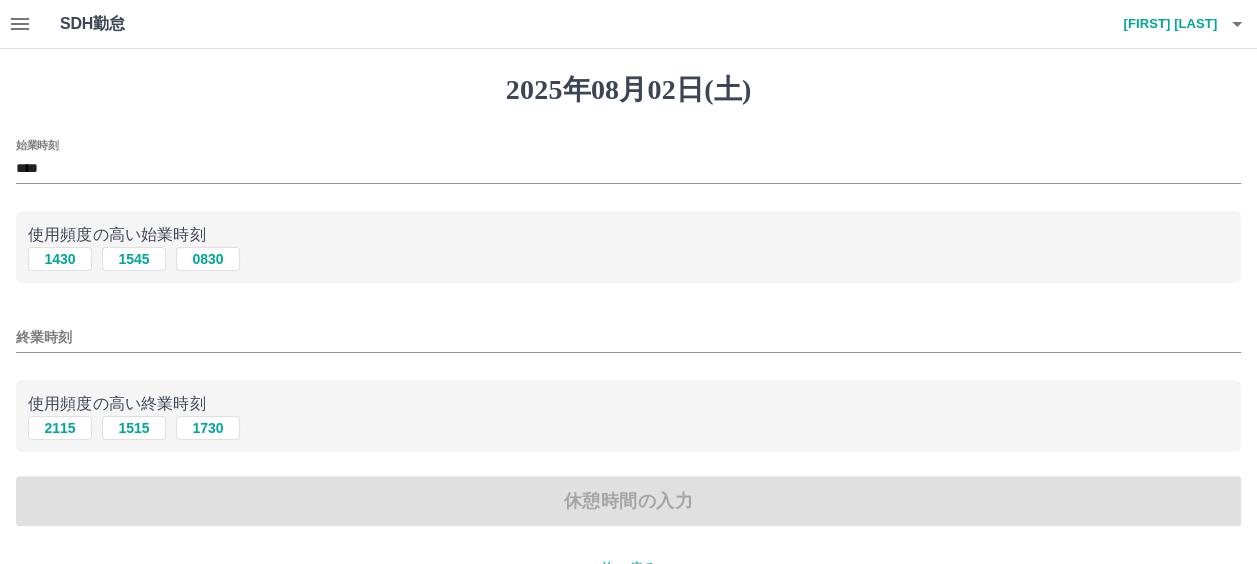 click on "終業時刻" at bounding box center (628, 331) 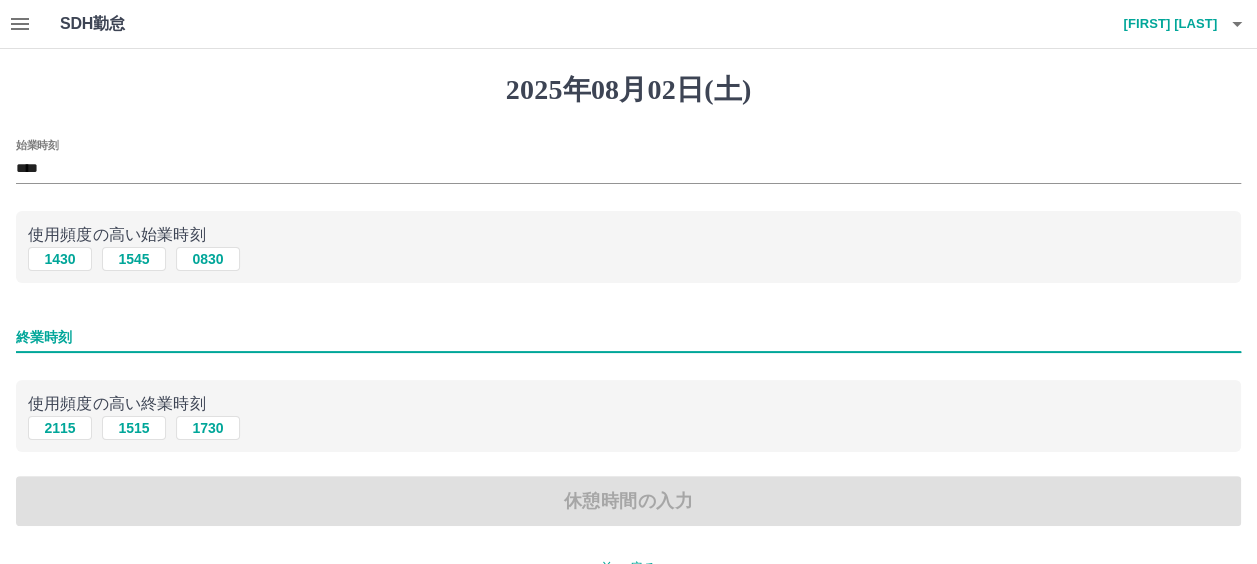 type on "****" 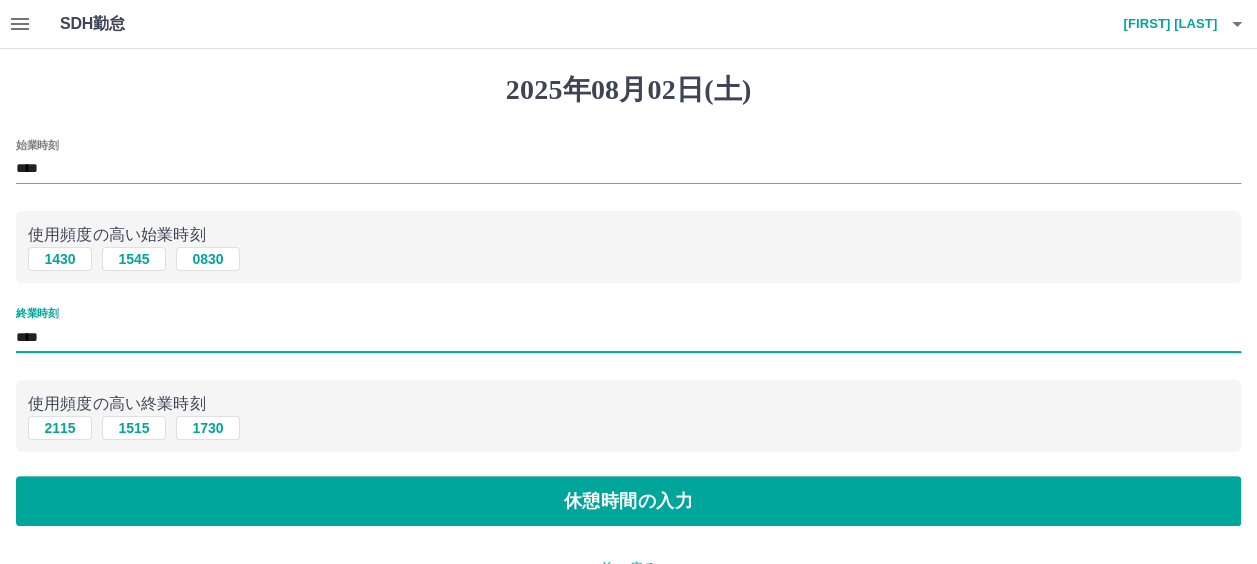 scroll, scrollTop: 100, scrollLeft: 0, axis: vertical 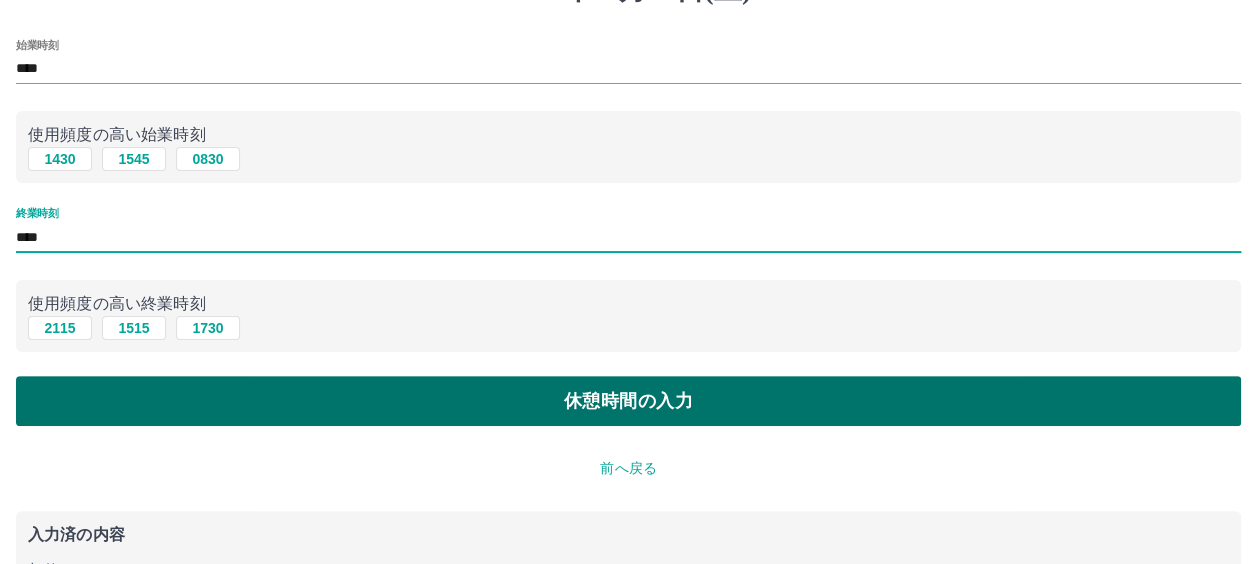 click on "休憩時間の入力" at bounding box center [628, 401] 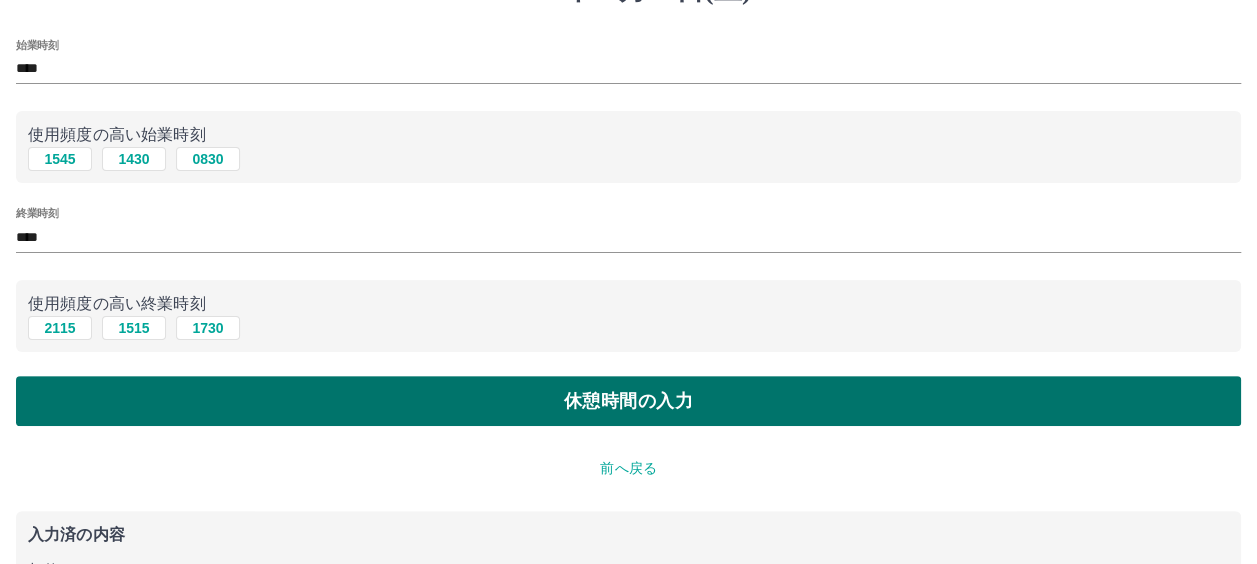 scroll, scrollTop: 0, scrollLeft: 0, axis: both 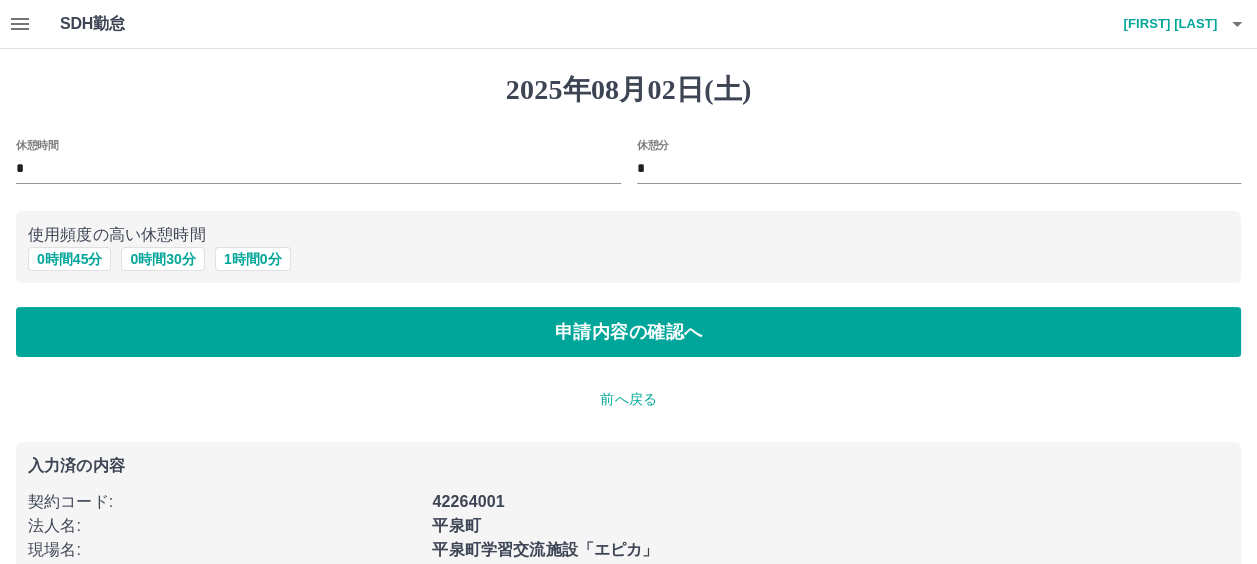 click on "*" at bounding box center [939, 169] 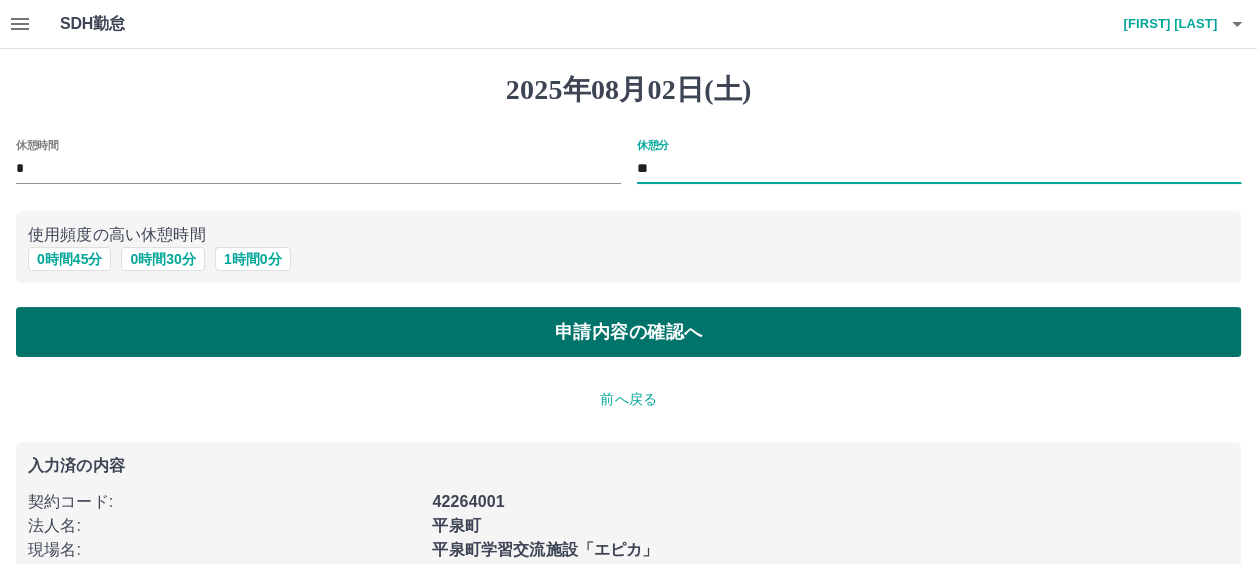 type on "**" 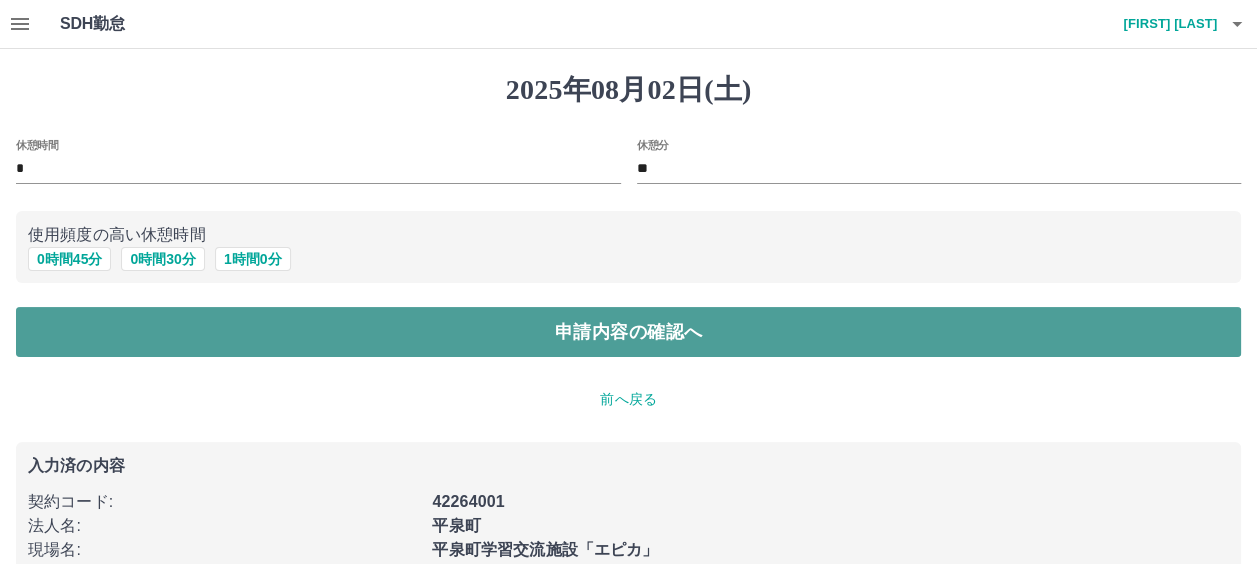 click on "申請内容の確認へ" at bounding box center [628, 332] 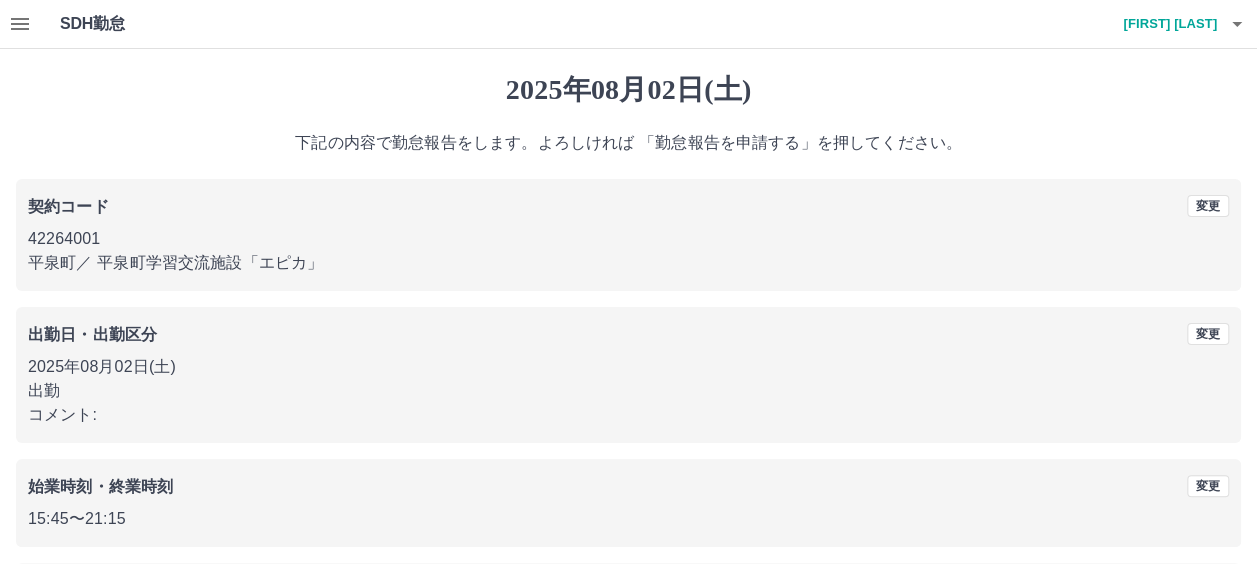 scroll, scrollTop: 184, scrollLeft: 0, axis: vertical 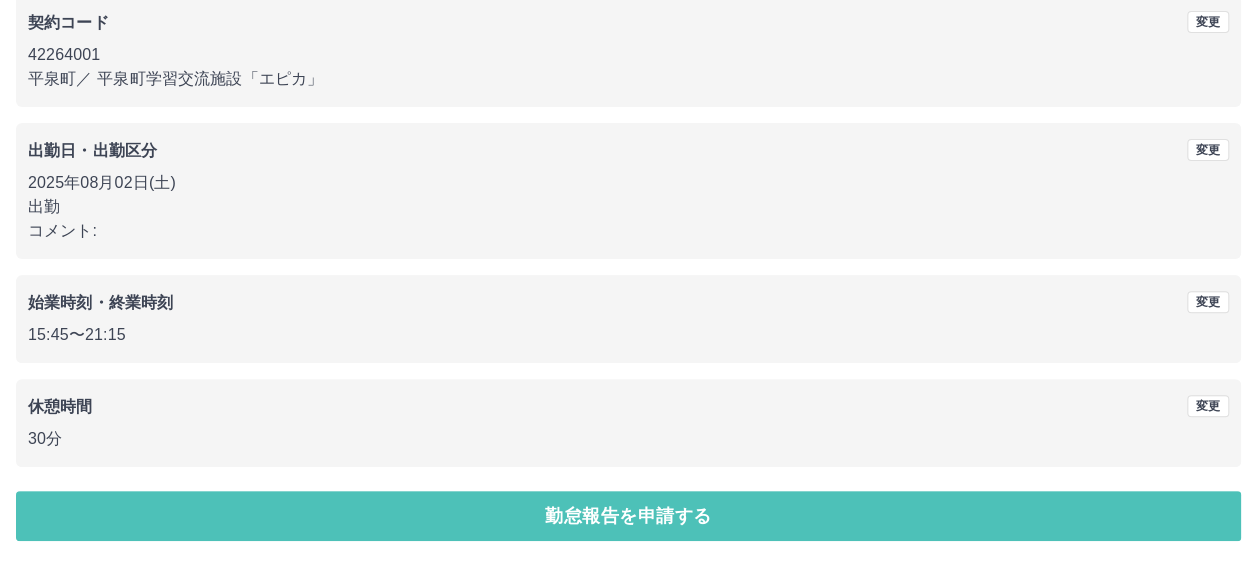 click on "勤怠報告を申請する" at bounding box center [628, 516] 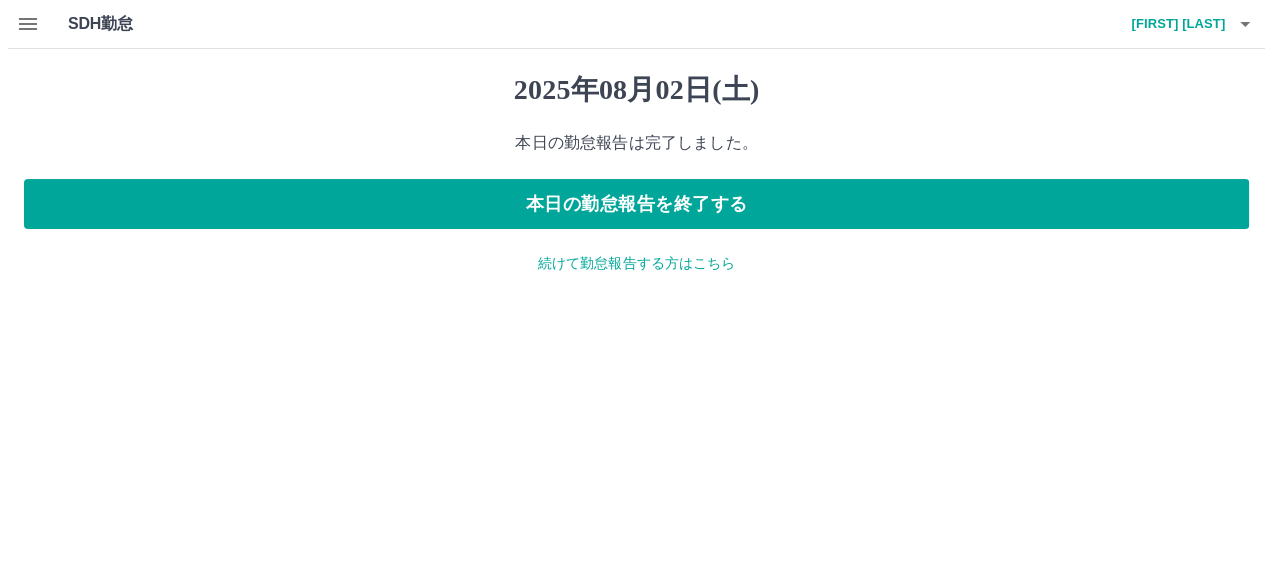 scroll, scrollTop: 0, scrollLeft: 0, axis: both 